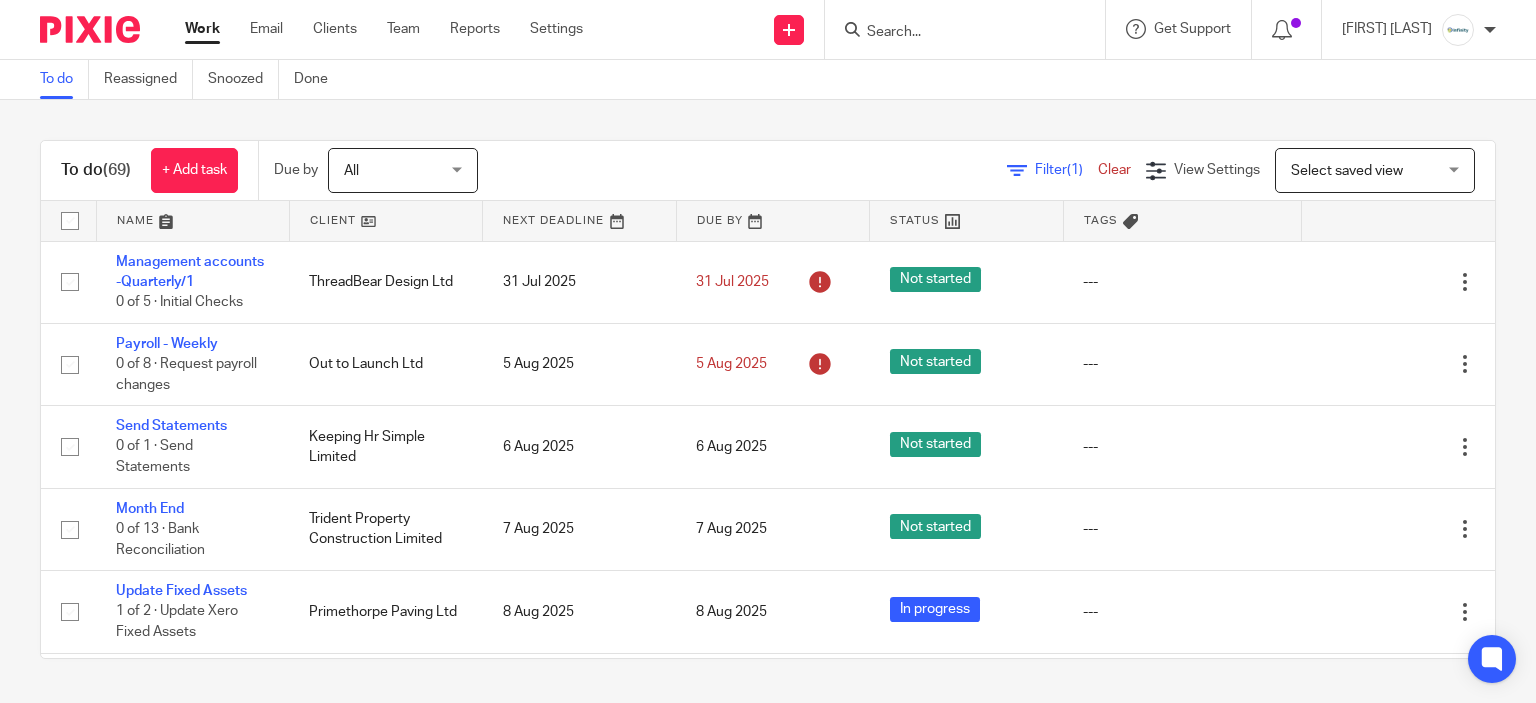 scroll, scrollTop: 0, scrollLeft: 0, axis: both 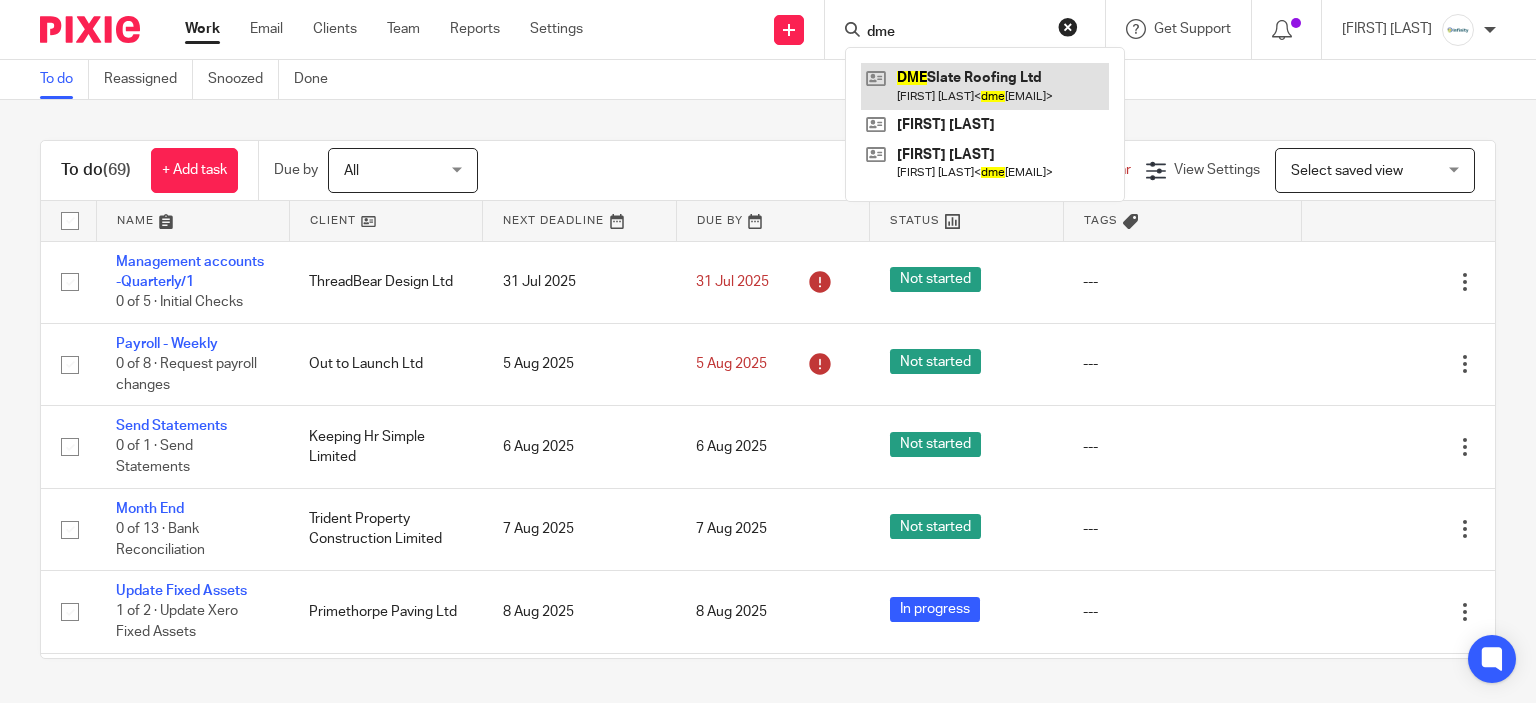 type on "dme" 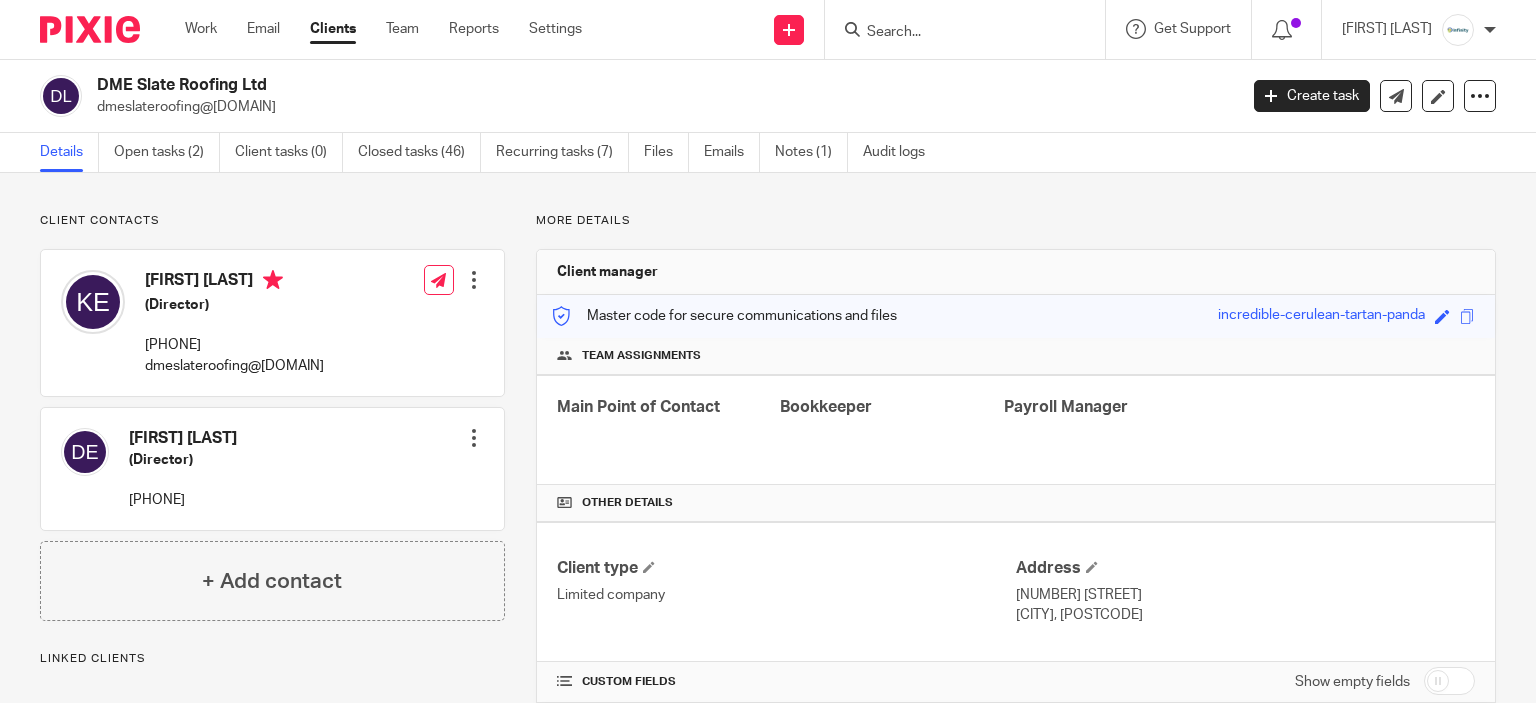 scroll, scrollTop: 0, scrollLeft: 0, axis: both 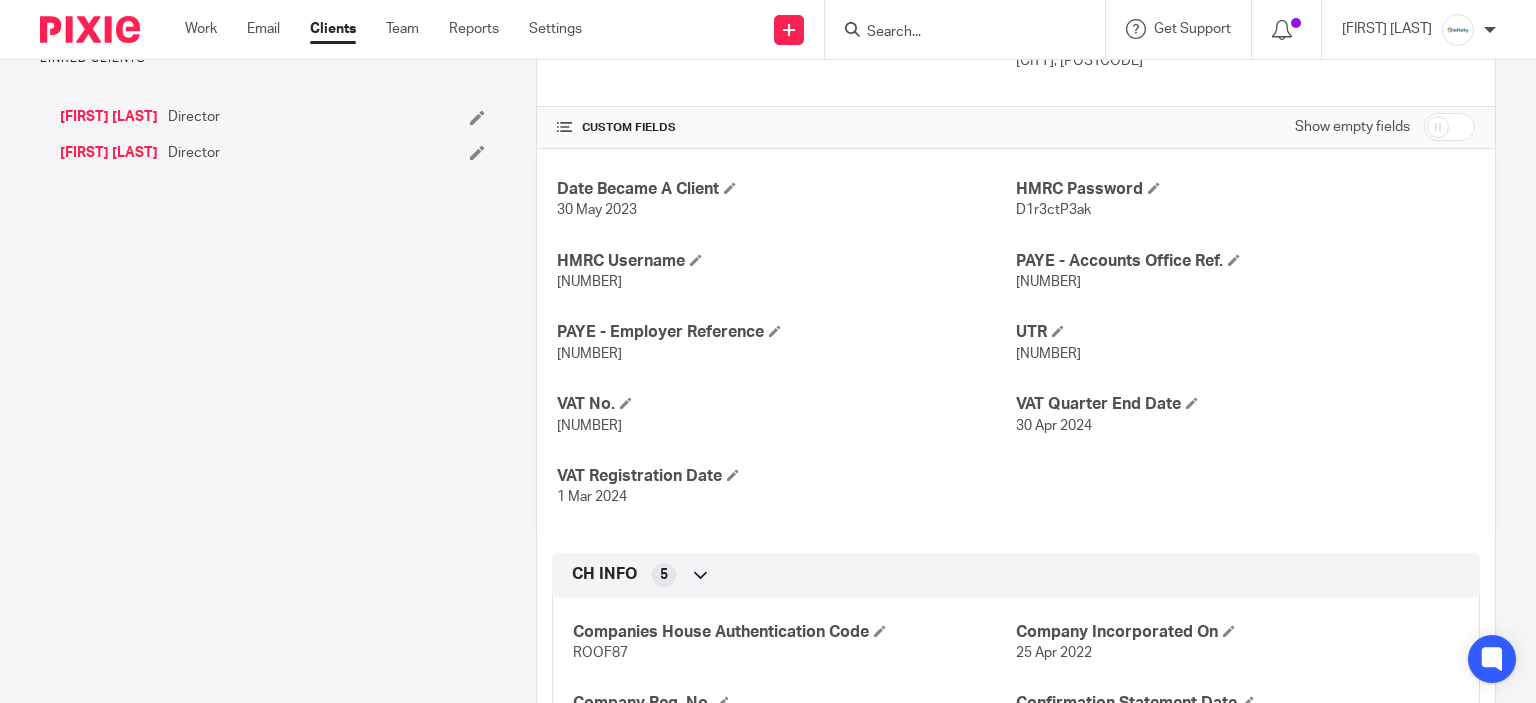 click on "Date Became A Client
30 May 2023
HMRC Password
D1r3ctP3ak
HMRC Username
[NUMBER]
PAYE - Accounts Office Ref.
[NUMBER]
PAYE - Employer Reference
[NUMBER]
UTR
[NUMBER]
VAT No.
[NUMBER]
VAT Quarter End Date
30 Apr 2024
VAT Registration Date
1 Mar 2024" at bounding box center (1016, 343) 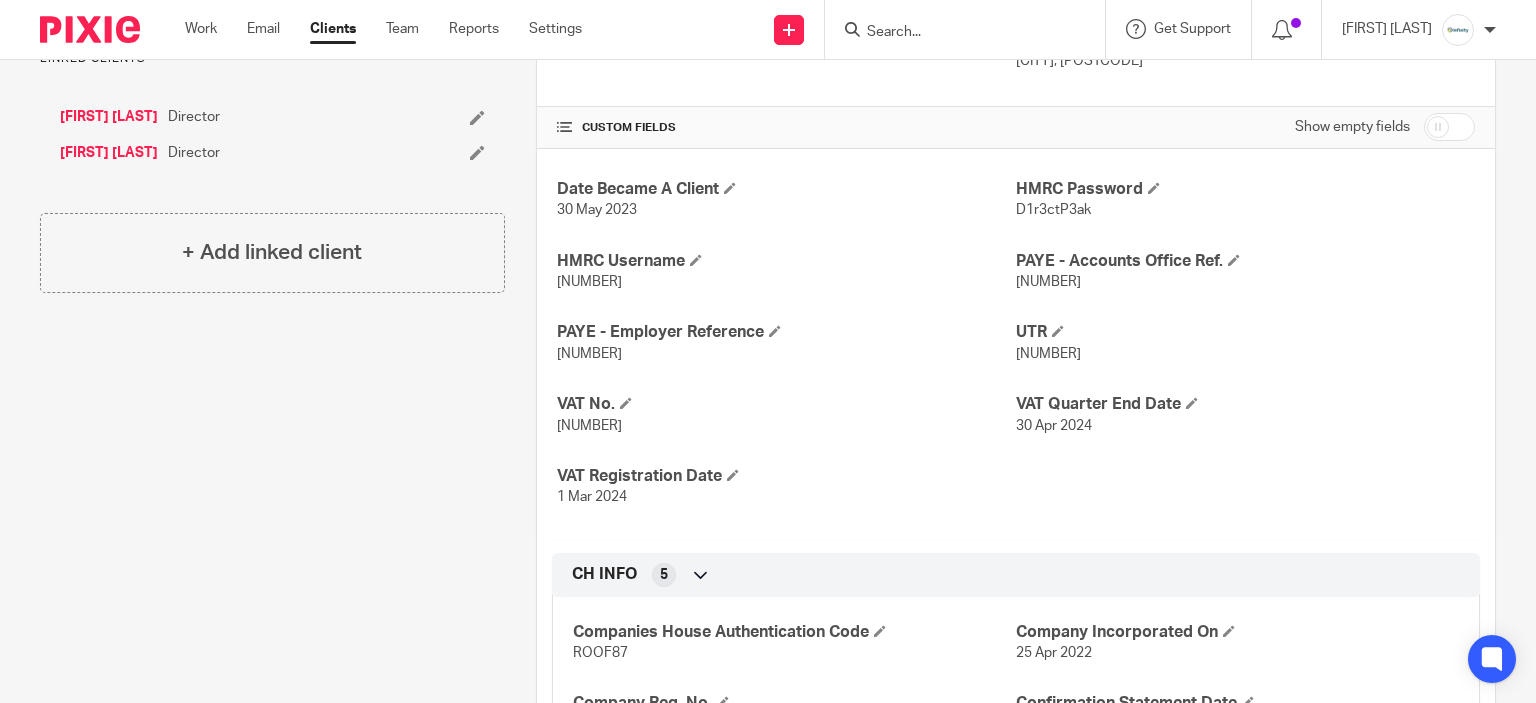 copy on "[NUMBER]" 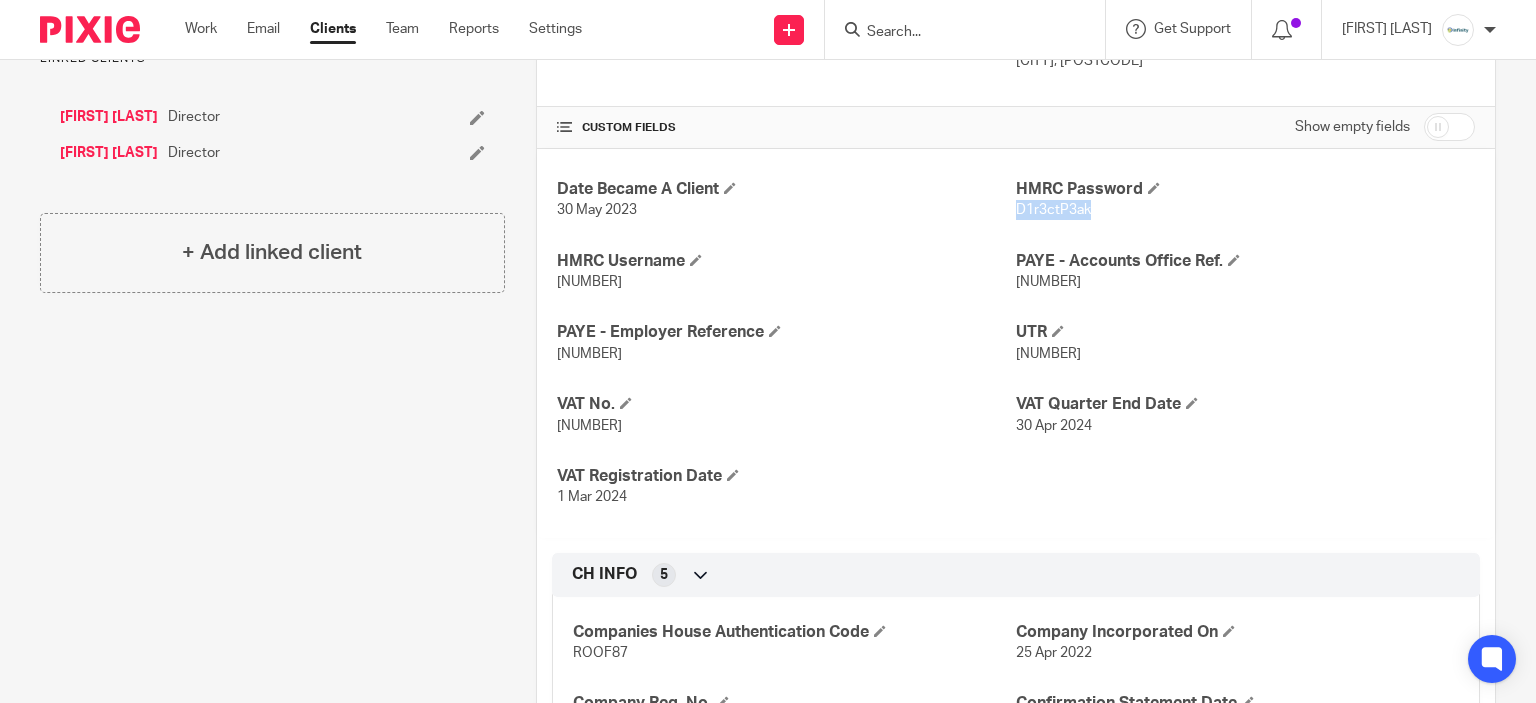 click on "Date Became A Client
30 May 2023
HMRC Password
D1r3ctP3ak
HMRC Username
250645951631
PAYE - Accounts Office Ref.
120PB03042038
PAYE - Employer Reference
120/EE70231
UTR
1326924902
VAT No.
458727841
VAT Quarter End Date
30 Apr 2024
VAT Registration Date
1 Mar 2024" at bounding box center [1016, 343] 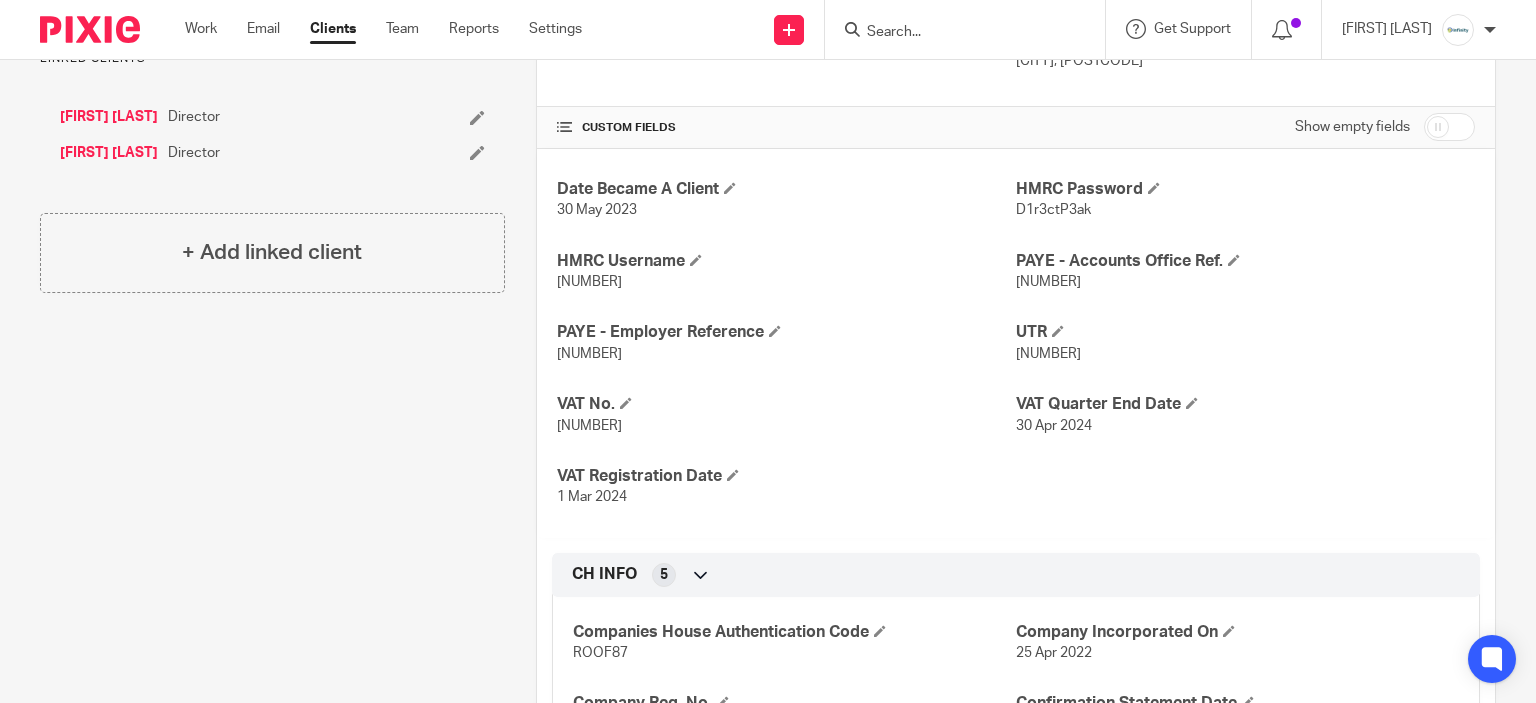 drag, startPoint x: 959, startPoint y: 47, endPoint x: 944, endPoint y: 32, distance: 21.213203 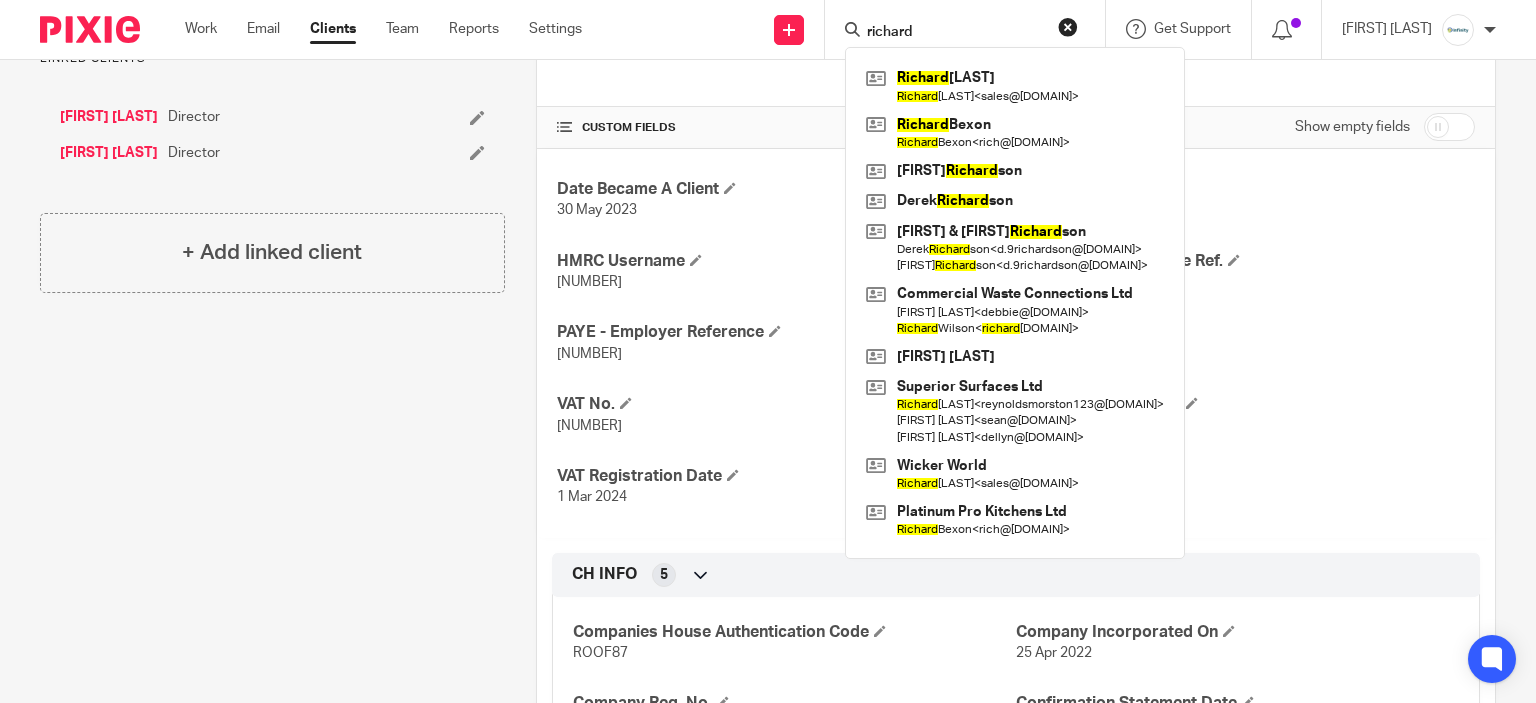 type on "richard" 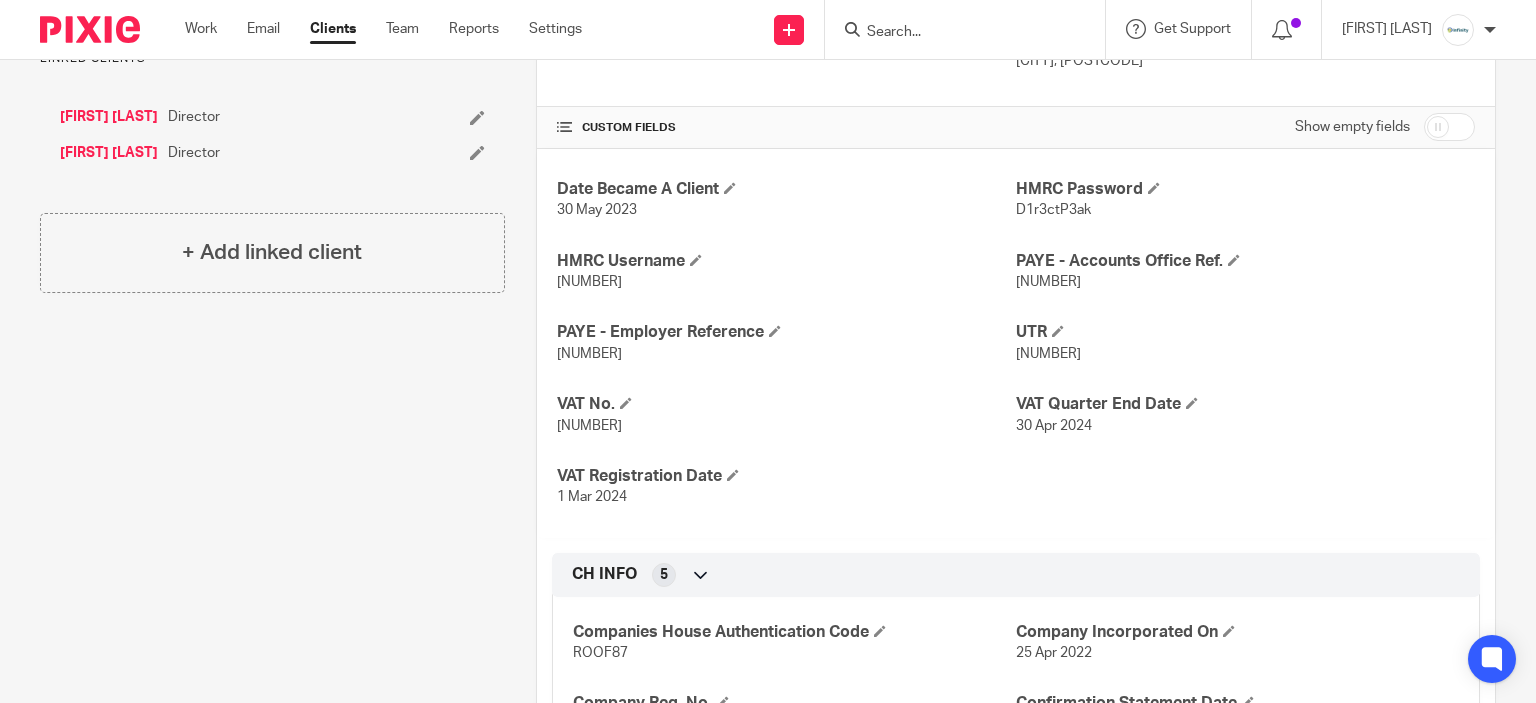 scroll, scrollTop: 0, scrollLeft: 0, axis: both 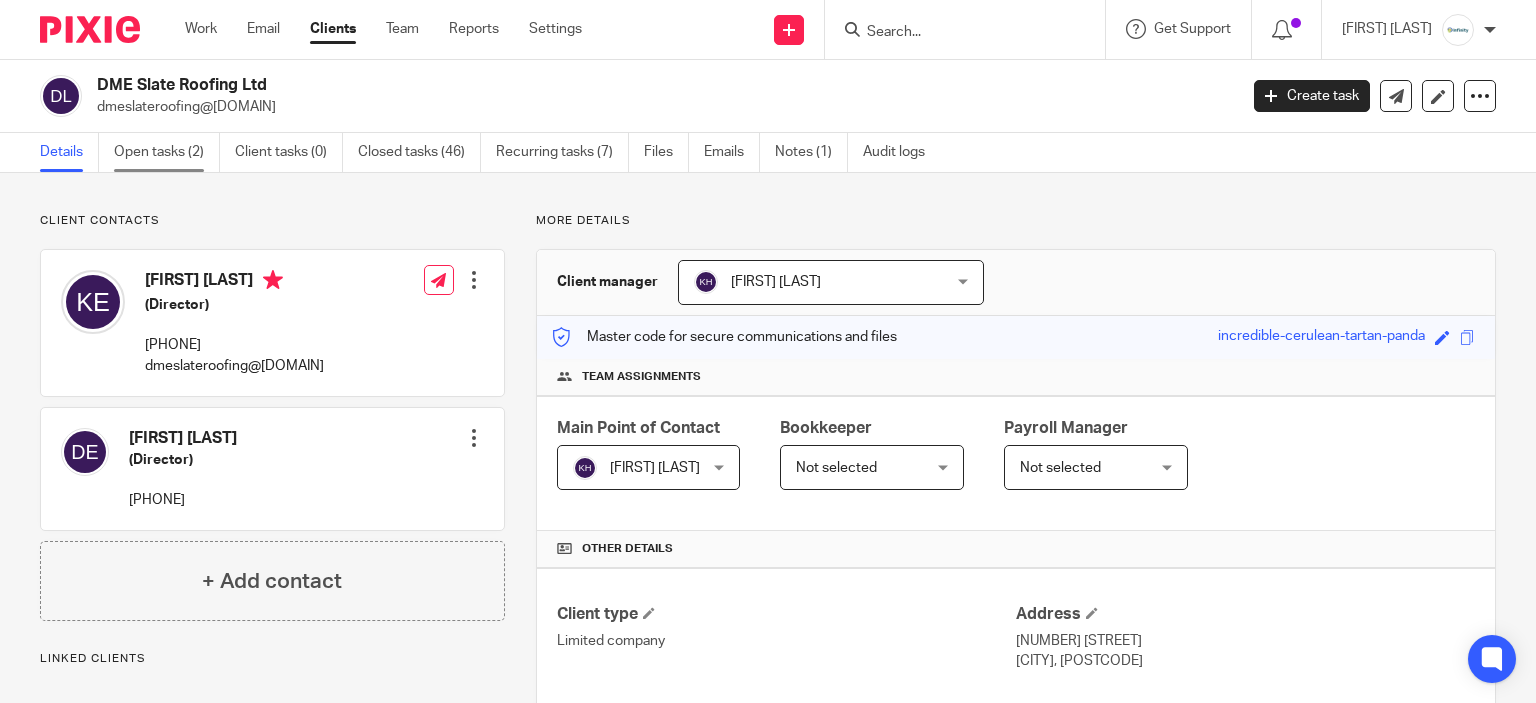 click on "Open tasks (2)" at bounding box center [167, 152] 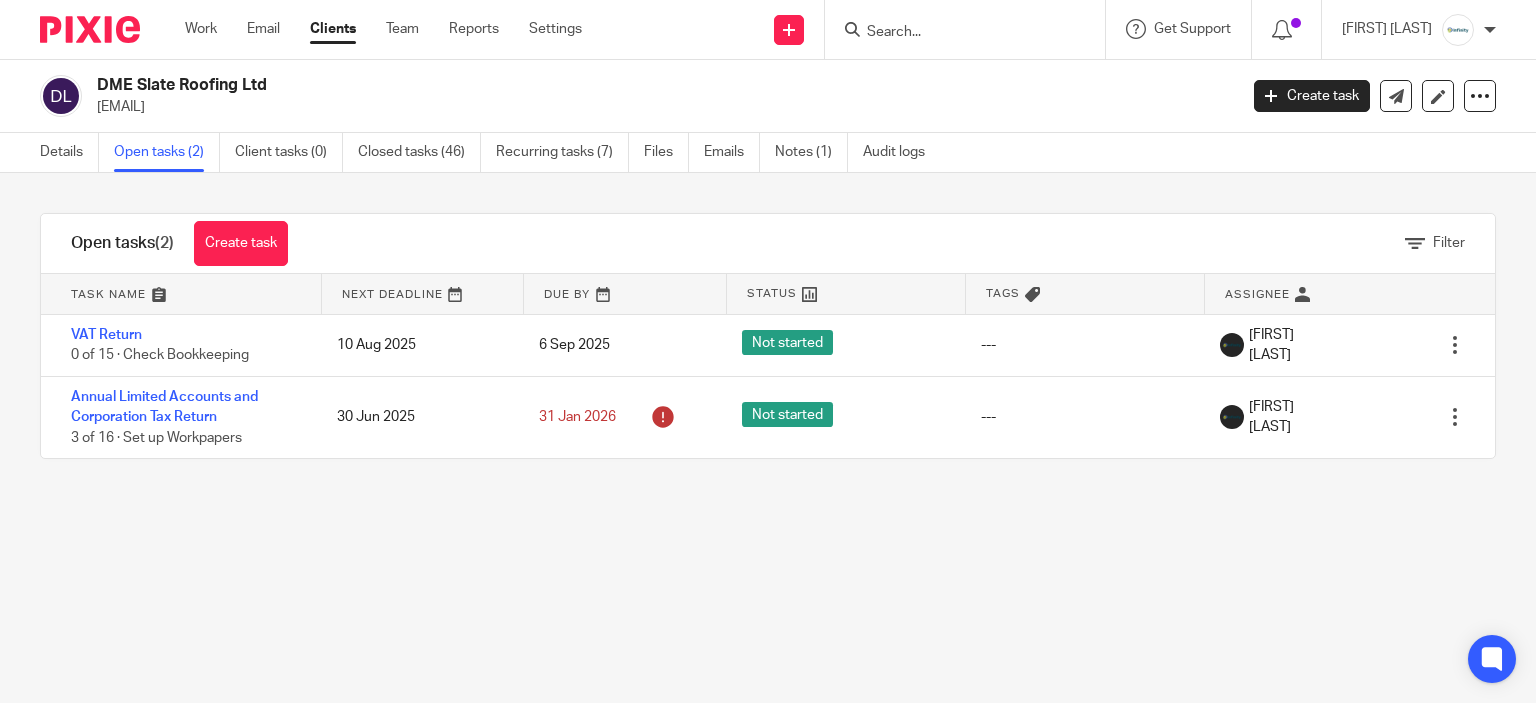 scroll, scrollTop: 0, scrollLeft: 0, axis: both 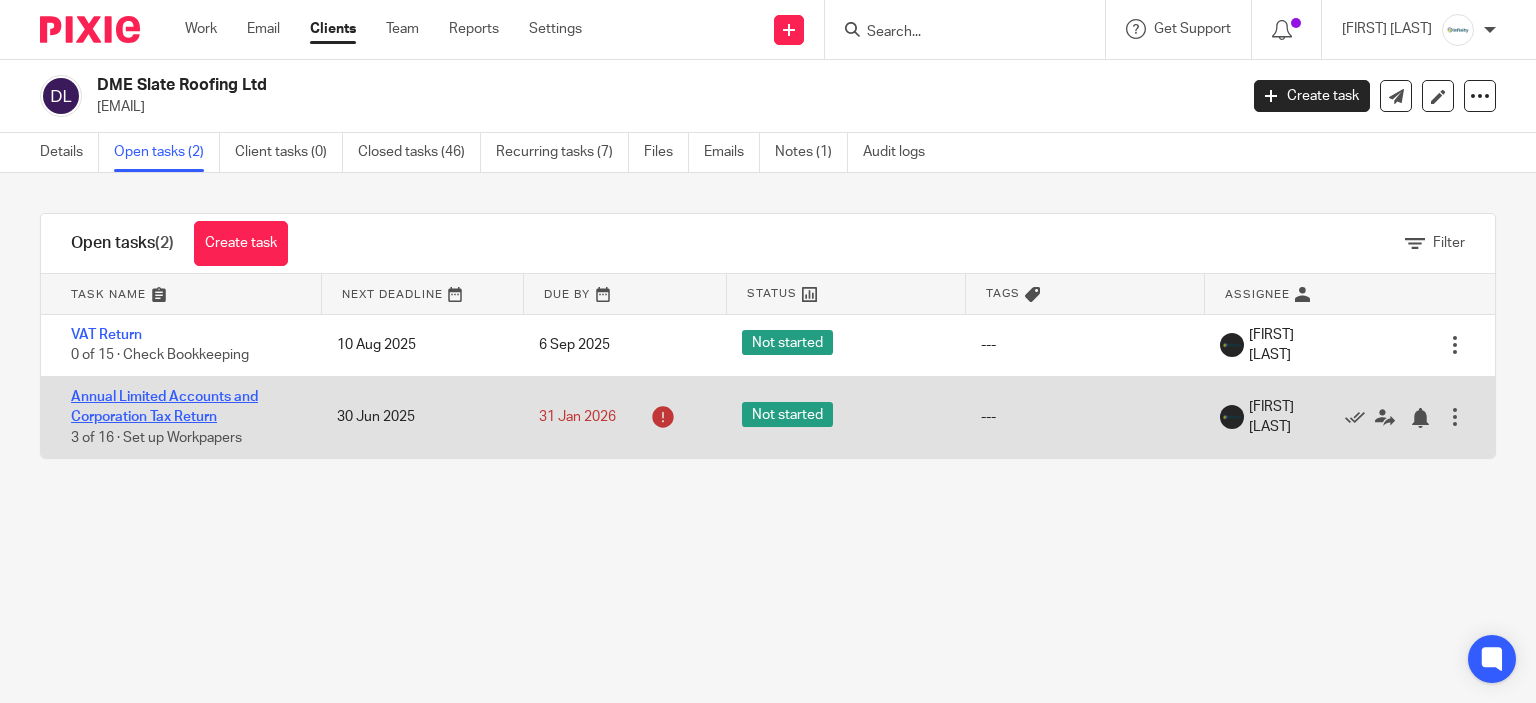 click on "Annual Limited Accounts and Corporation Tax Return" at bounding box center [164, 407] 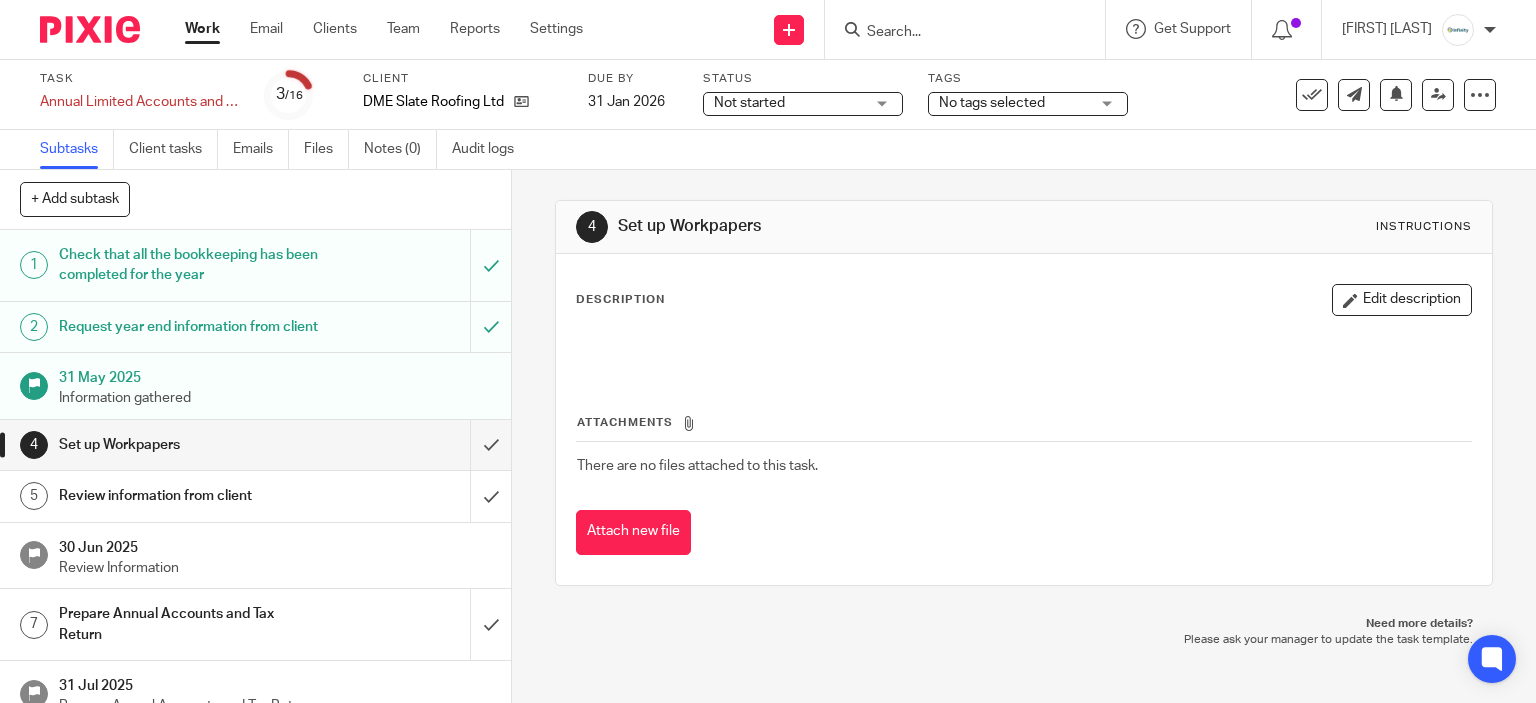 scroll, scrollTop: 0, scrollLeft: 0, axis: both 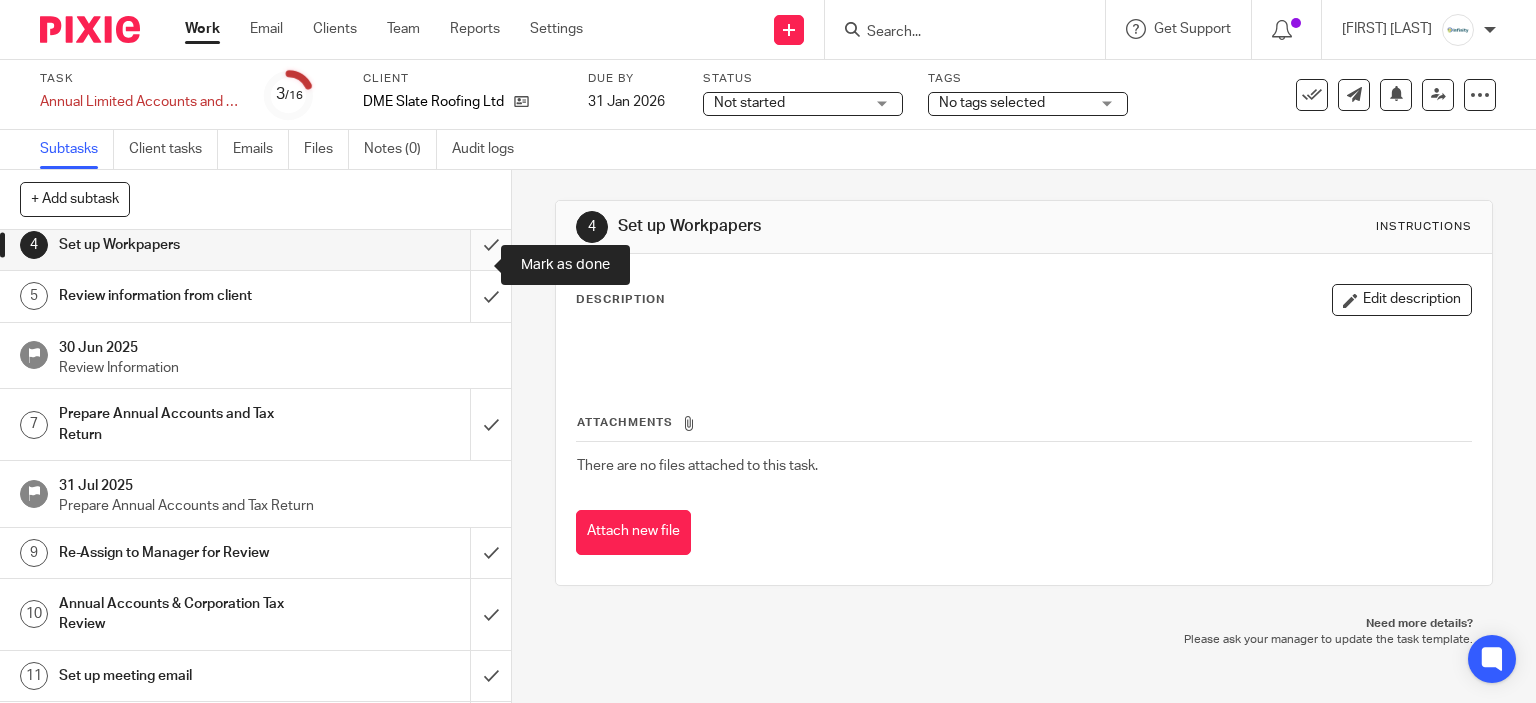 click at bounding box center [255, 245] 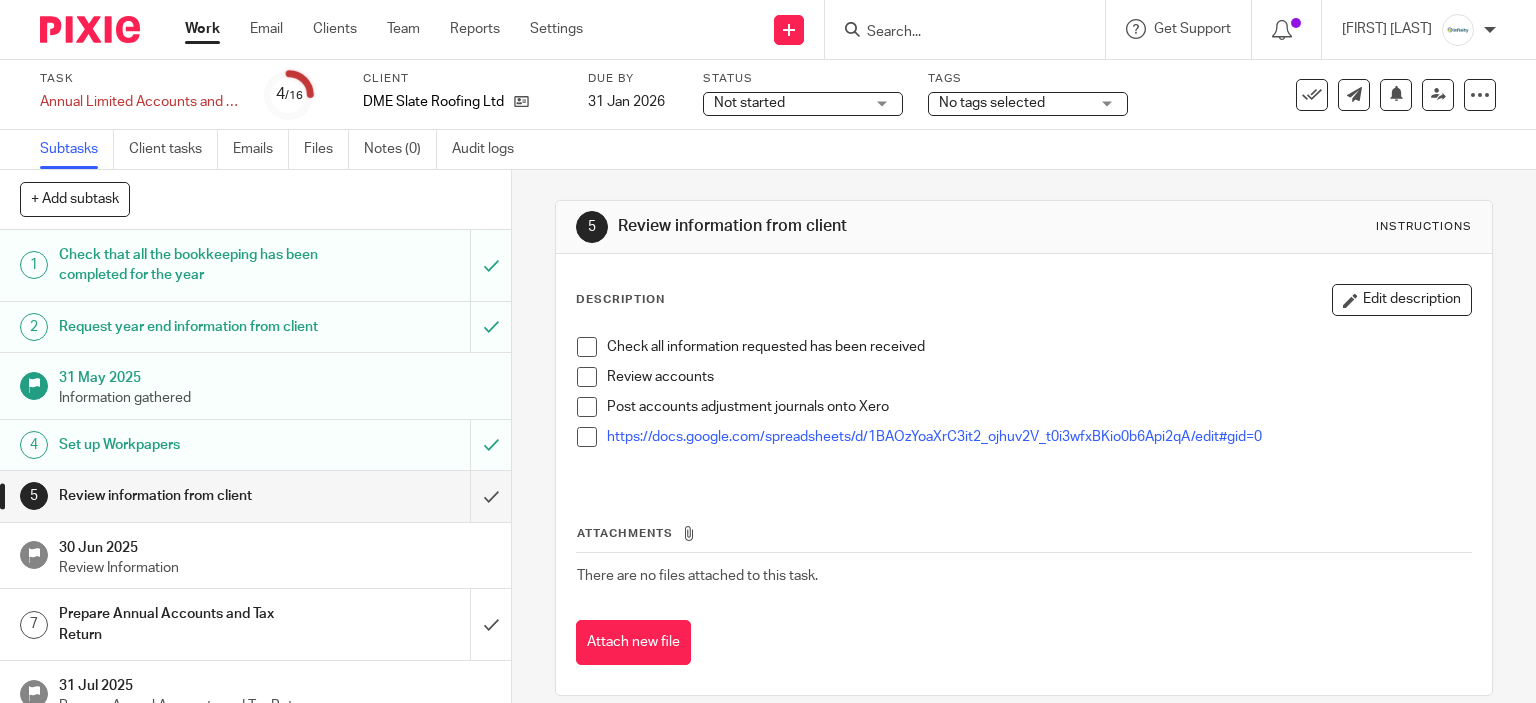 scroll, scrollTop: 0, scrollLeft: 0, axis: both 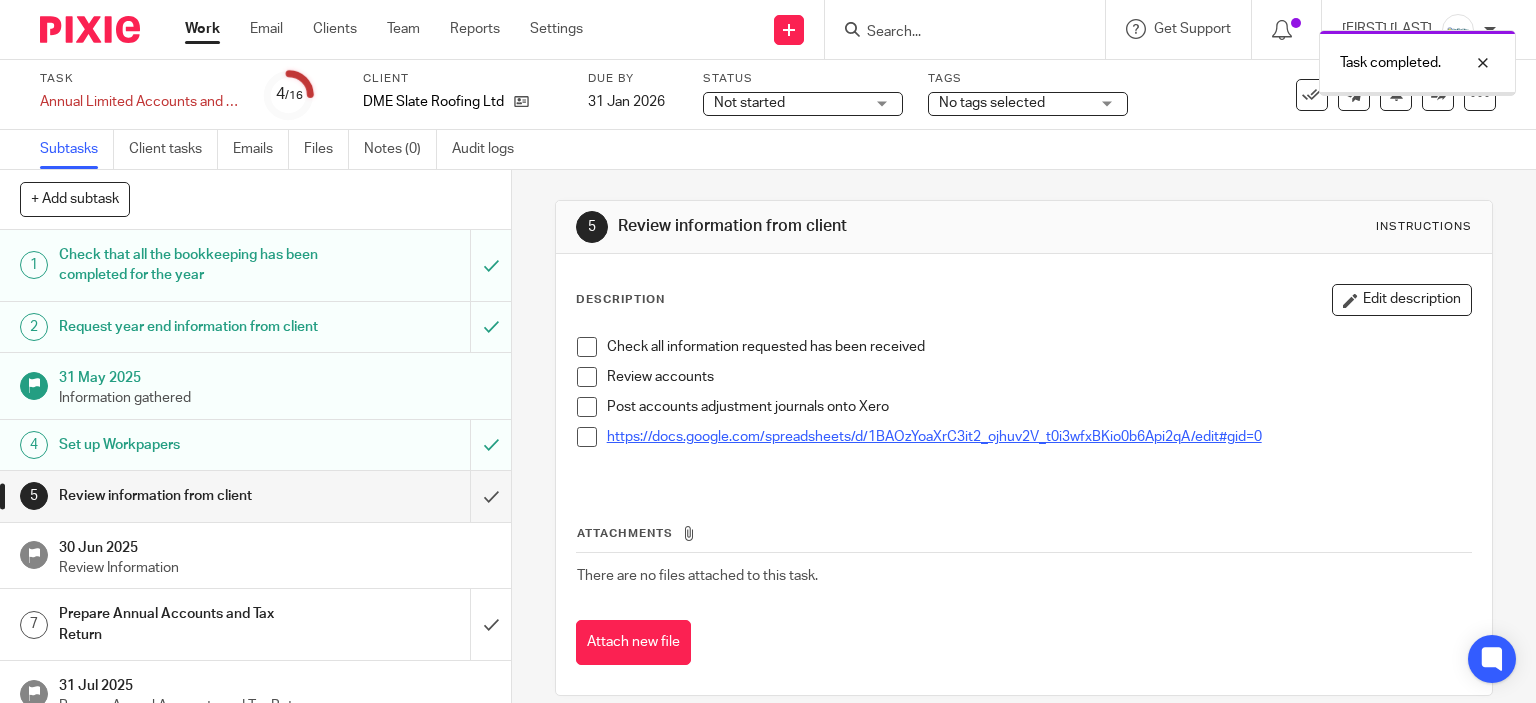 click on "https://docs.google.com/spreadsheets/d/1BAOzYoaXrC3it2_ojhuv2V_t0i3wfxBKio0b6Api2qA/edit#gid=0" at bounding box center (934, 437) 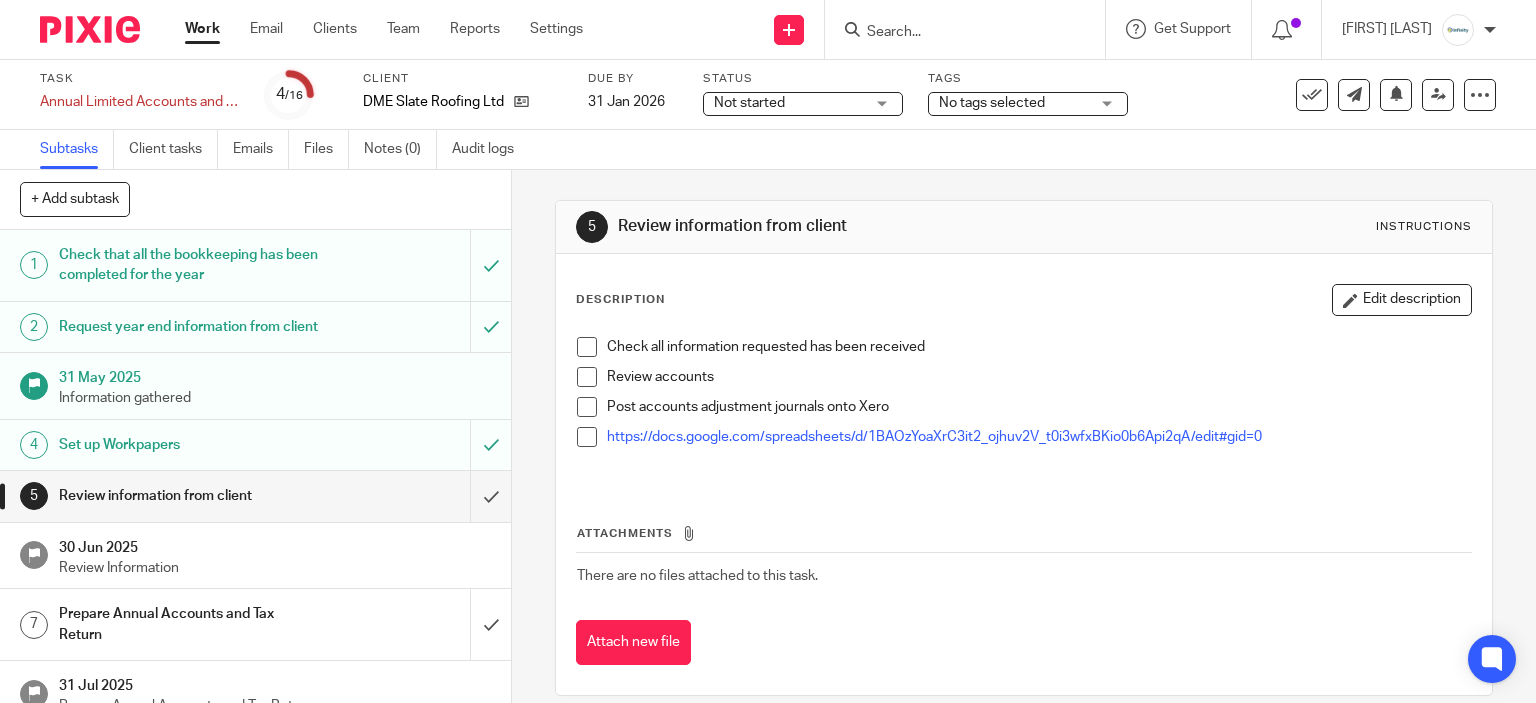 click on "DME Slate Roofing Ltd" at bounding box center [463, 102] 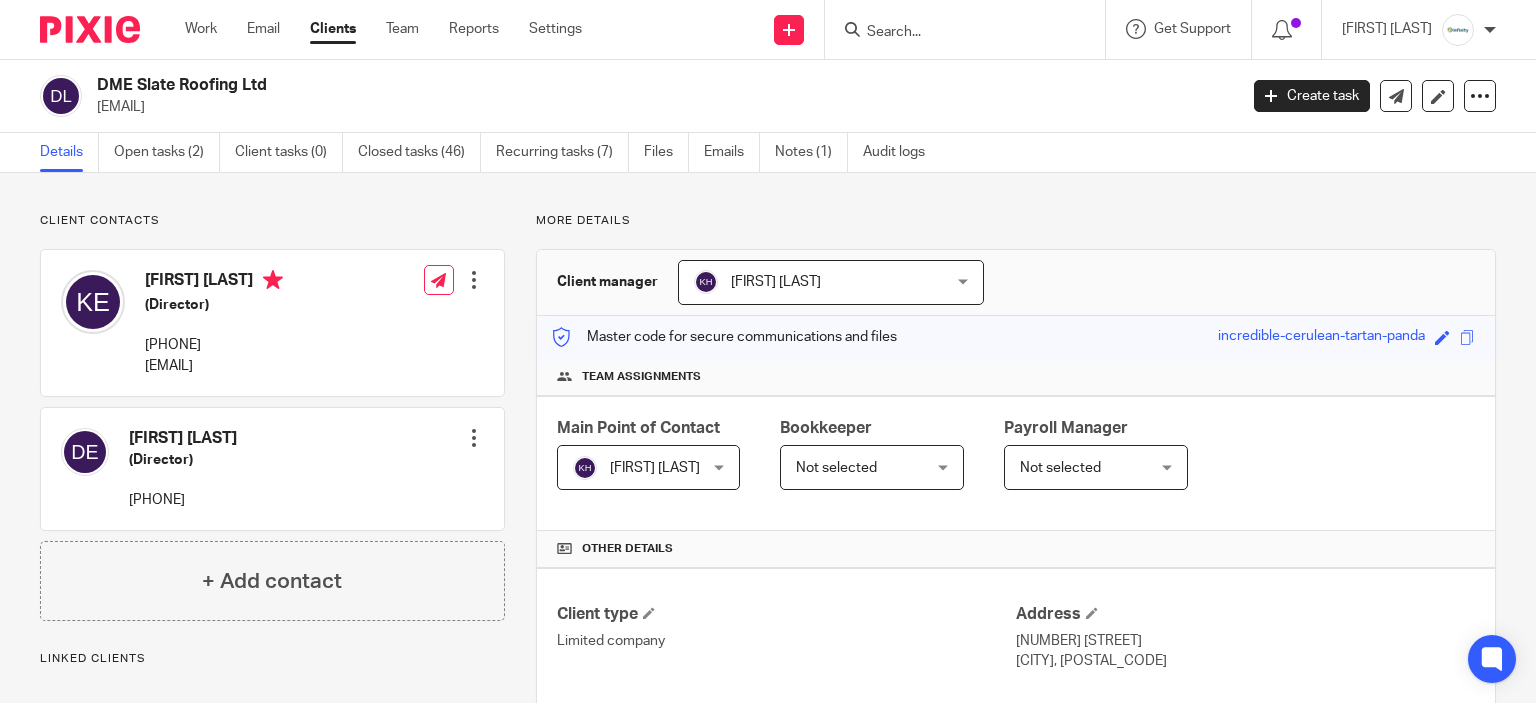 scroll, scrollTop: 0, scrollLeft: 0, axis: both 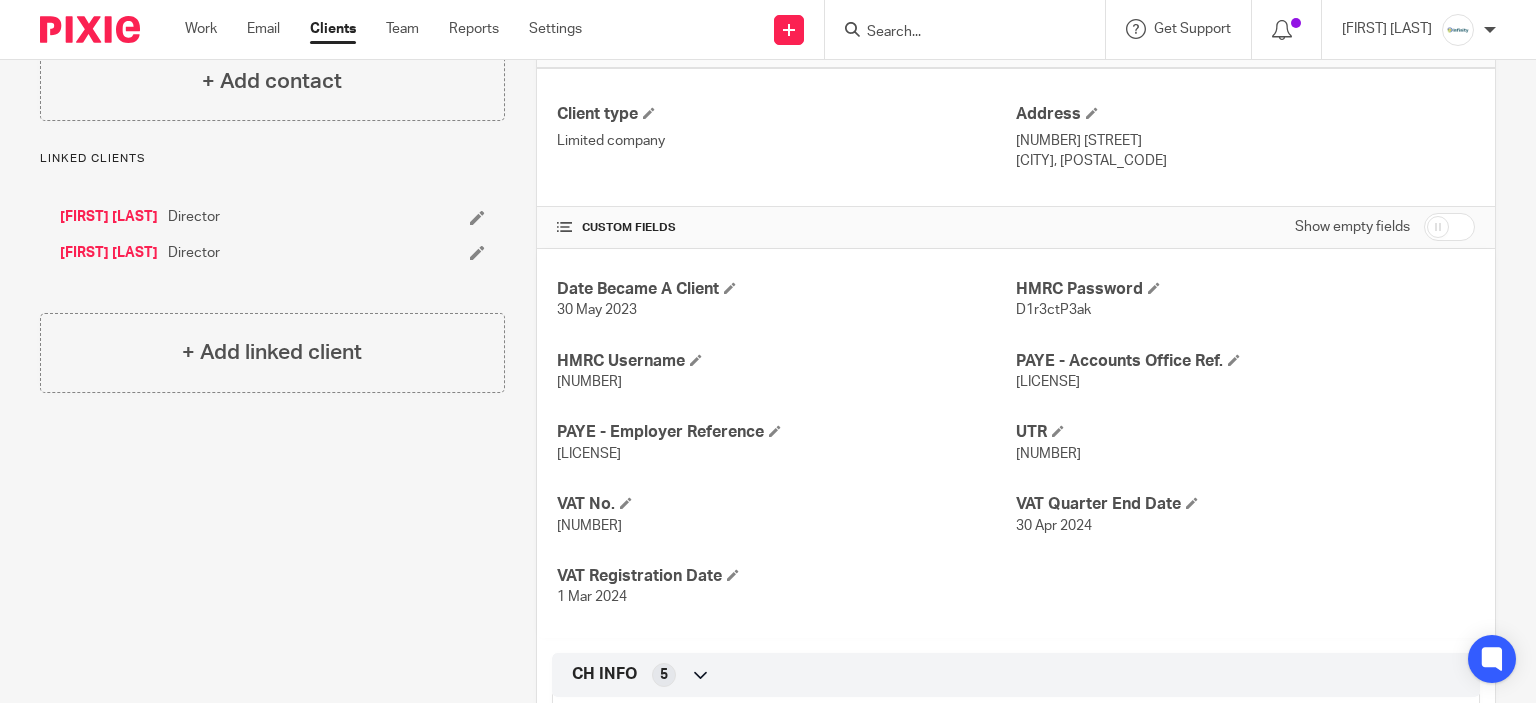 click on "[FIRST] [LAST]" at bounding box center (109, 253) 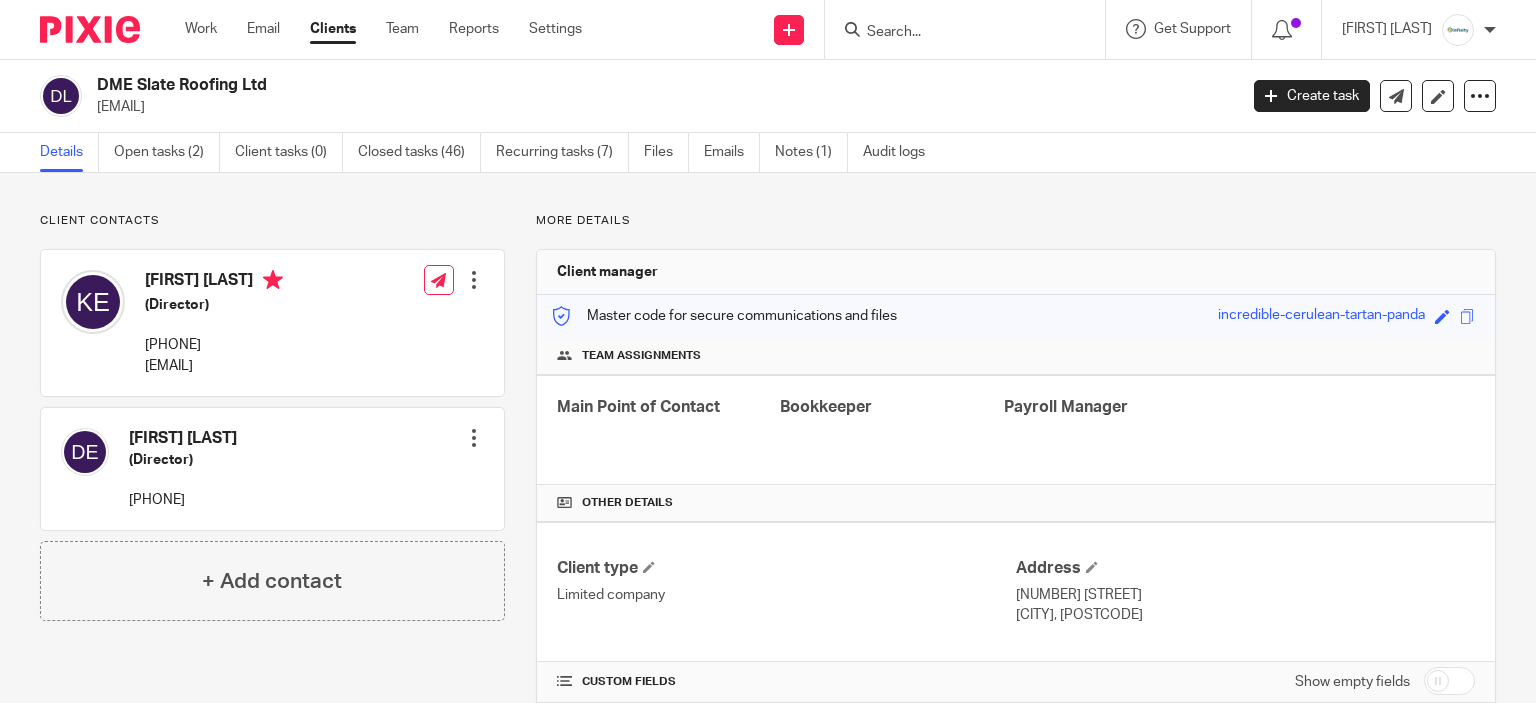 scroll, scrollTop: 0, scrollLeft: 0, axis: both 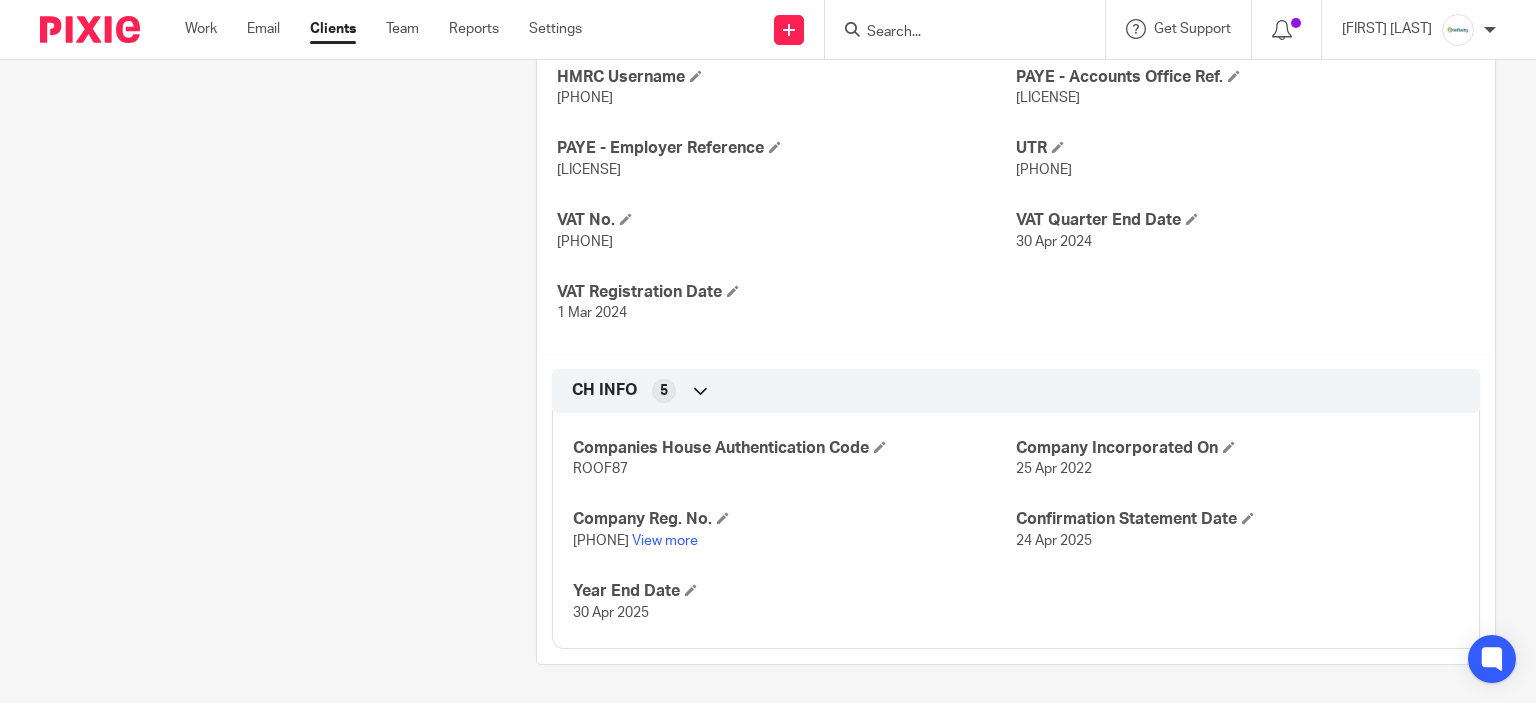 click on "14065546   View more" at bounding box center [794, 541] 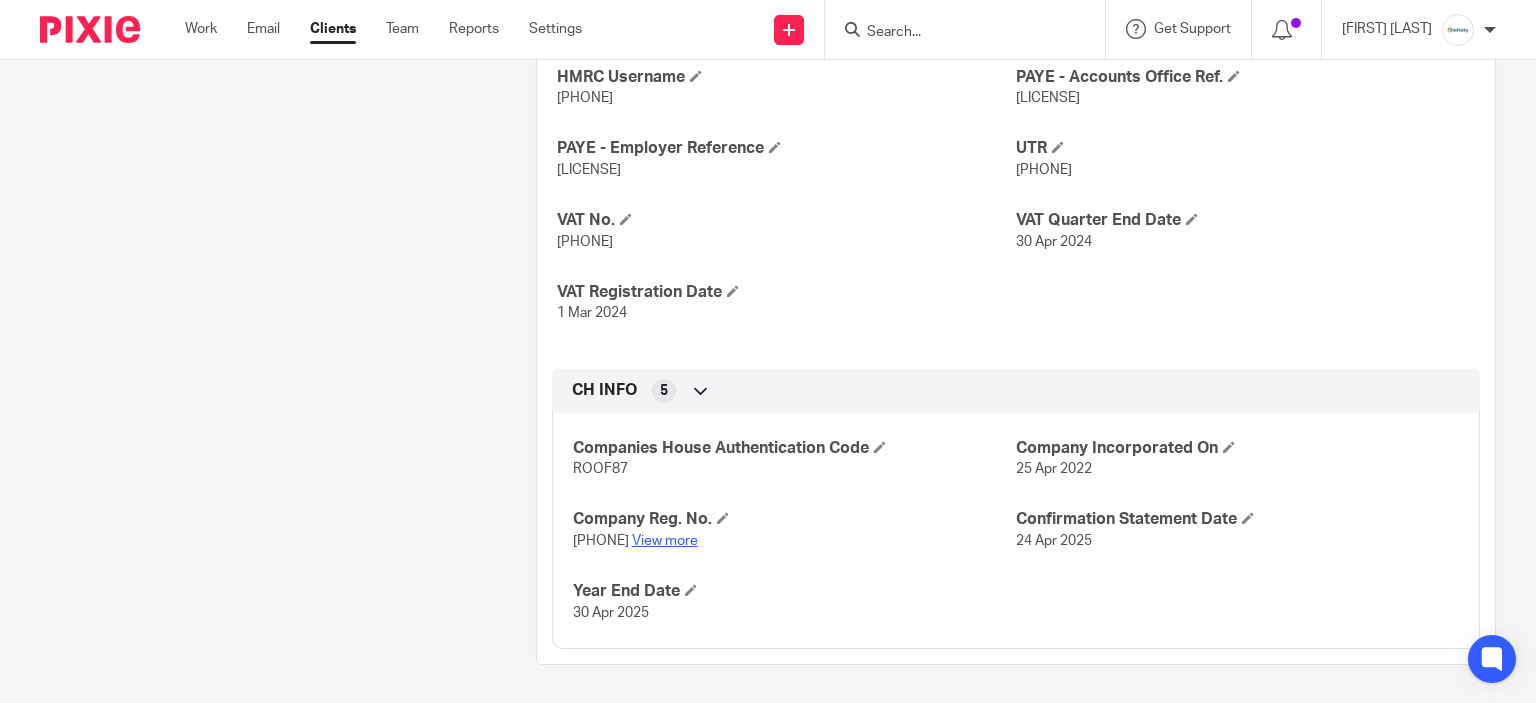 click on "View more" at bounding box center [665, 541] 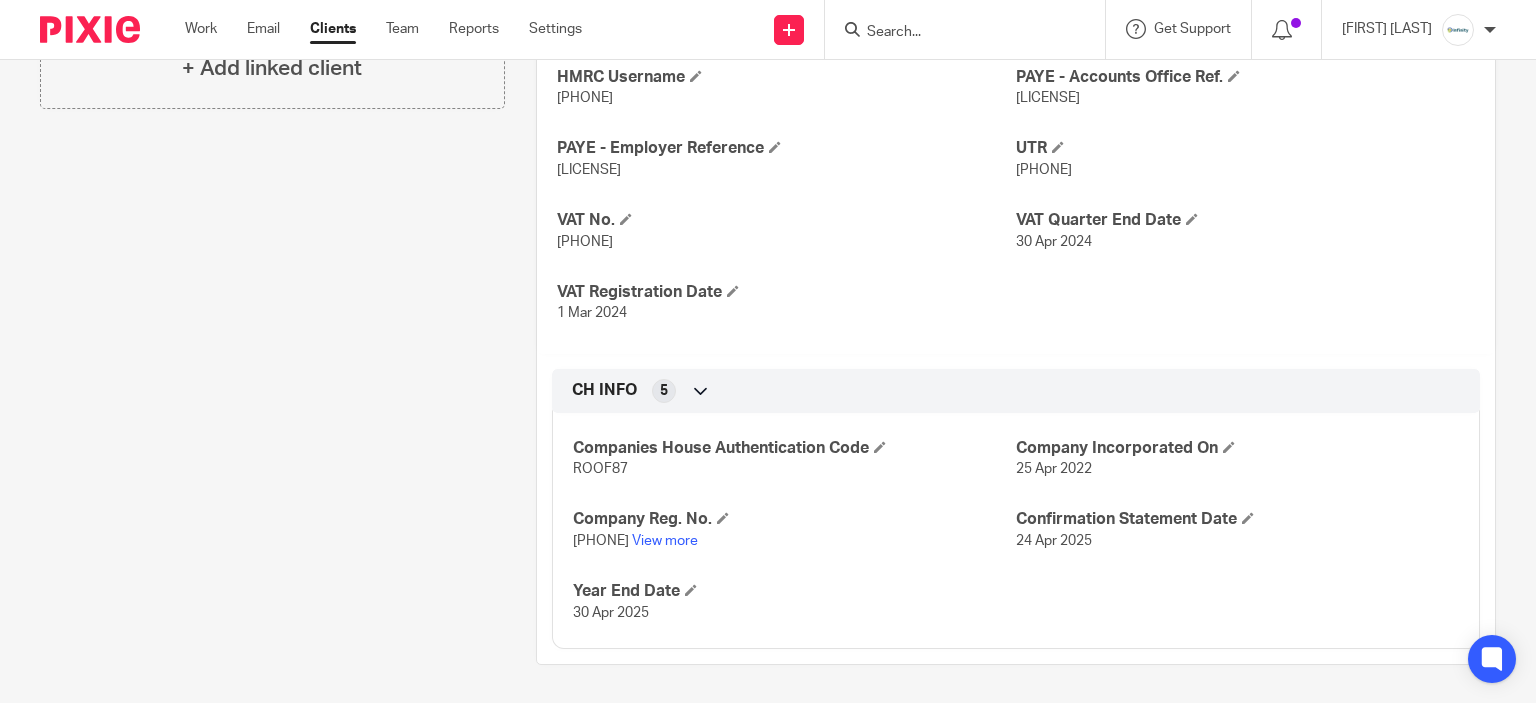 click at bounding box center (965, 29) 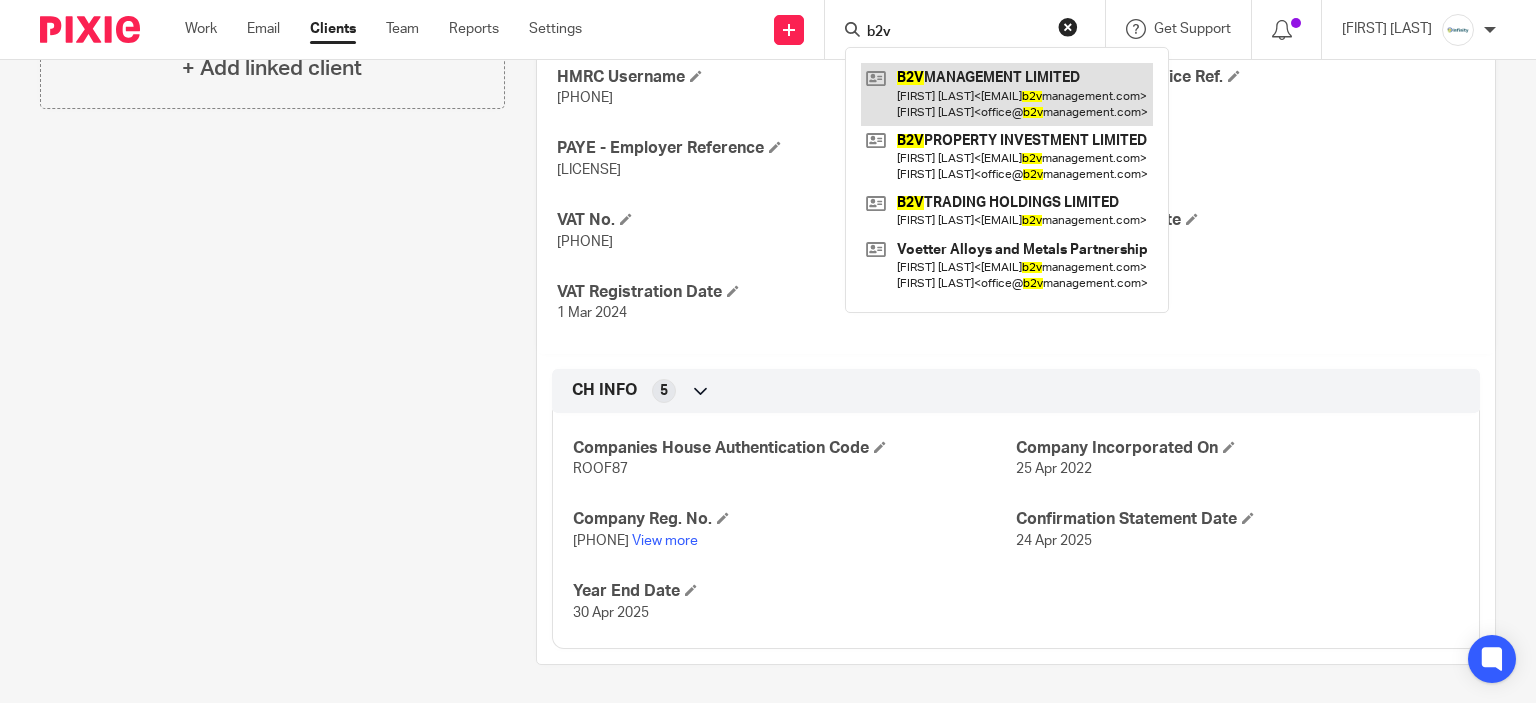 type on "b2v" 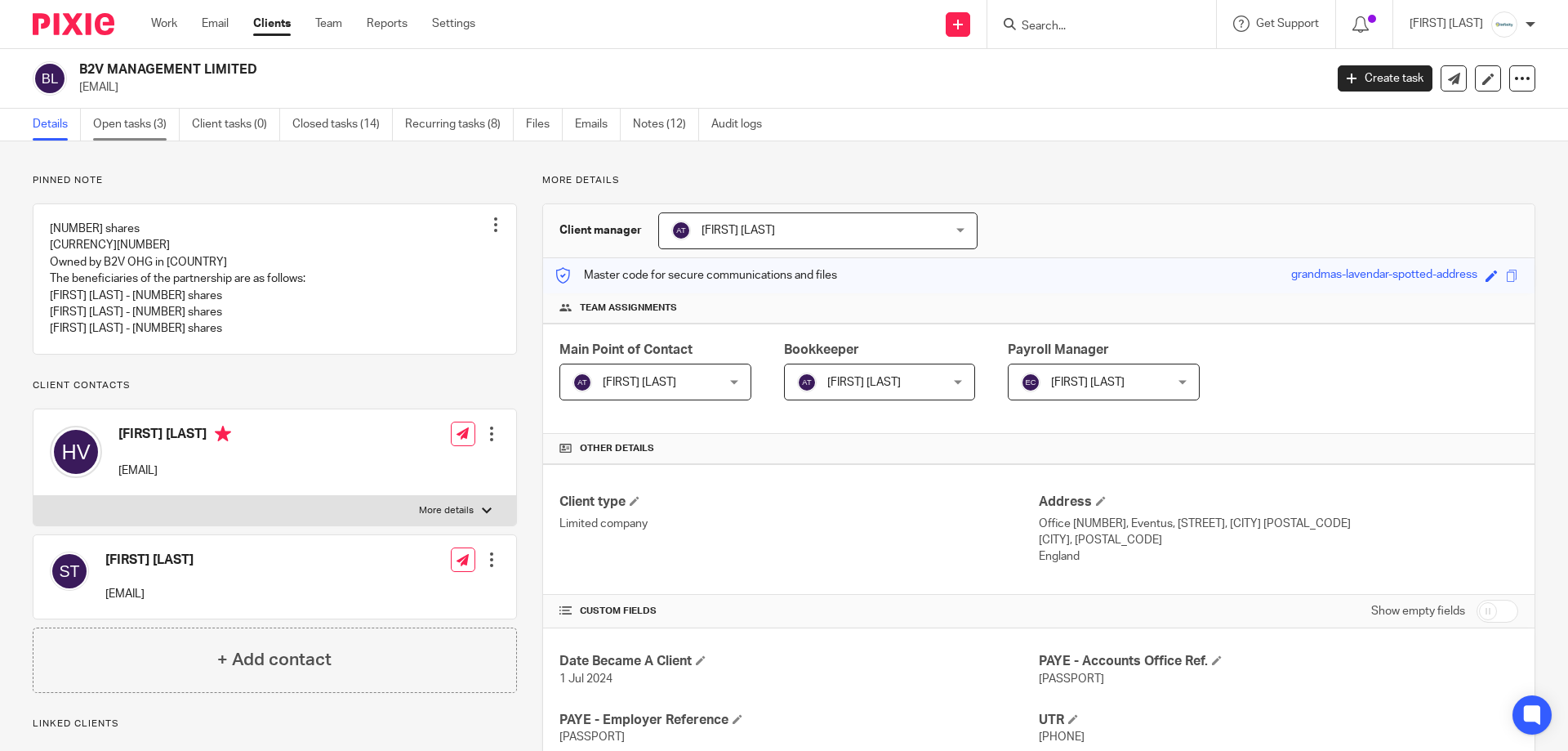 scroll, scrollTop: 0, scrollLeft: 0, axis: both 